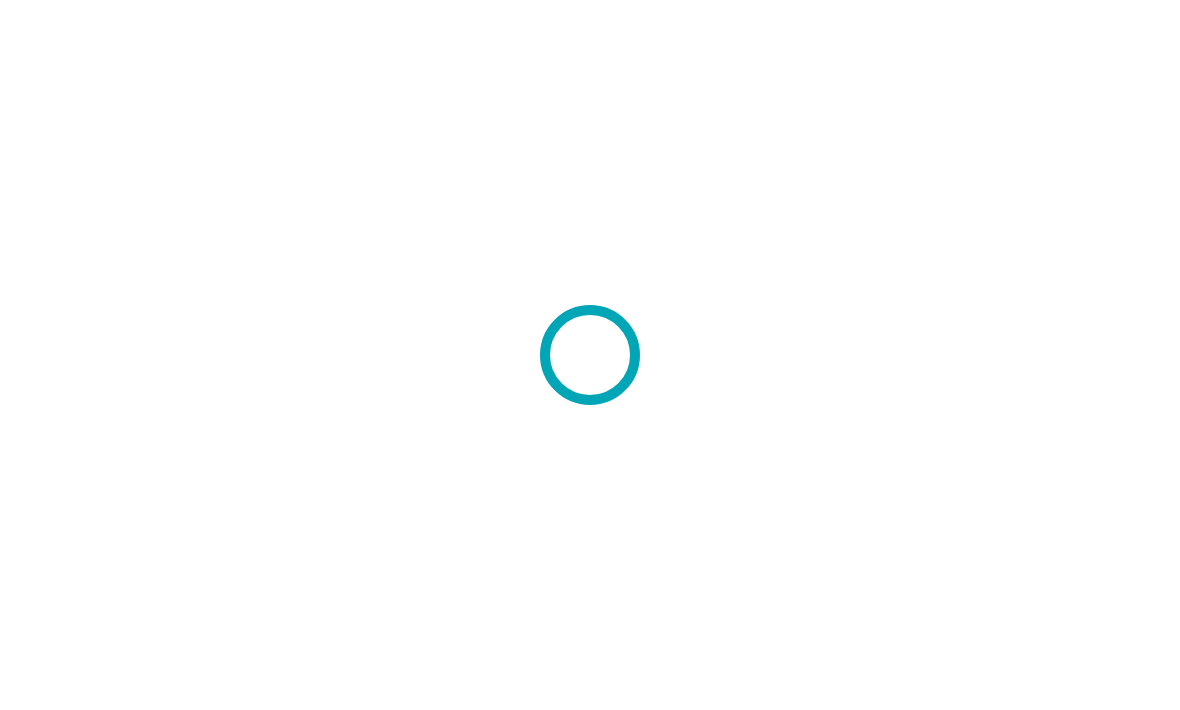 scroll, scrollTop: 0, scrollLeft: 0, axis: both 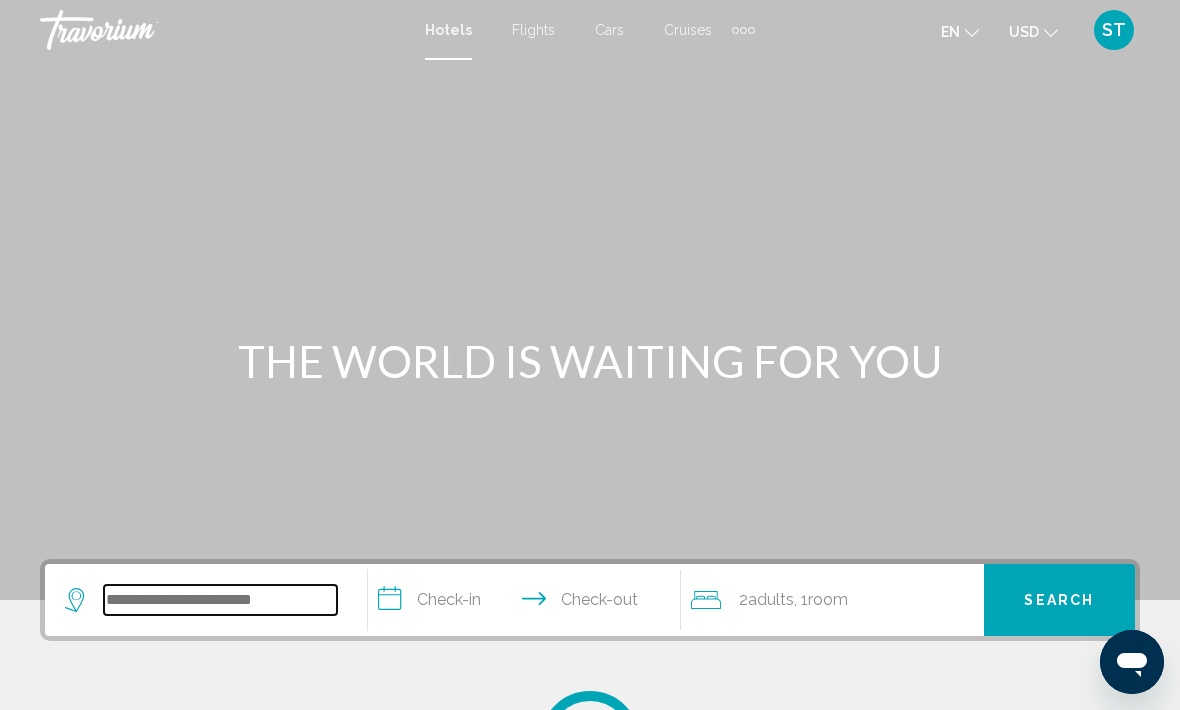 click at bounding box center [220, 600] 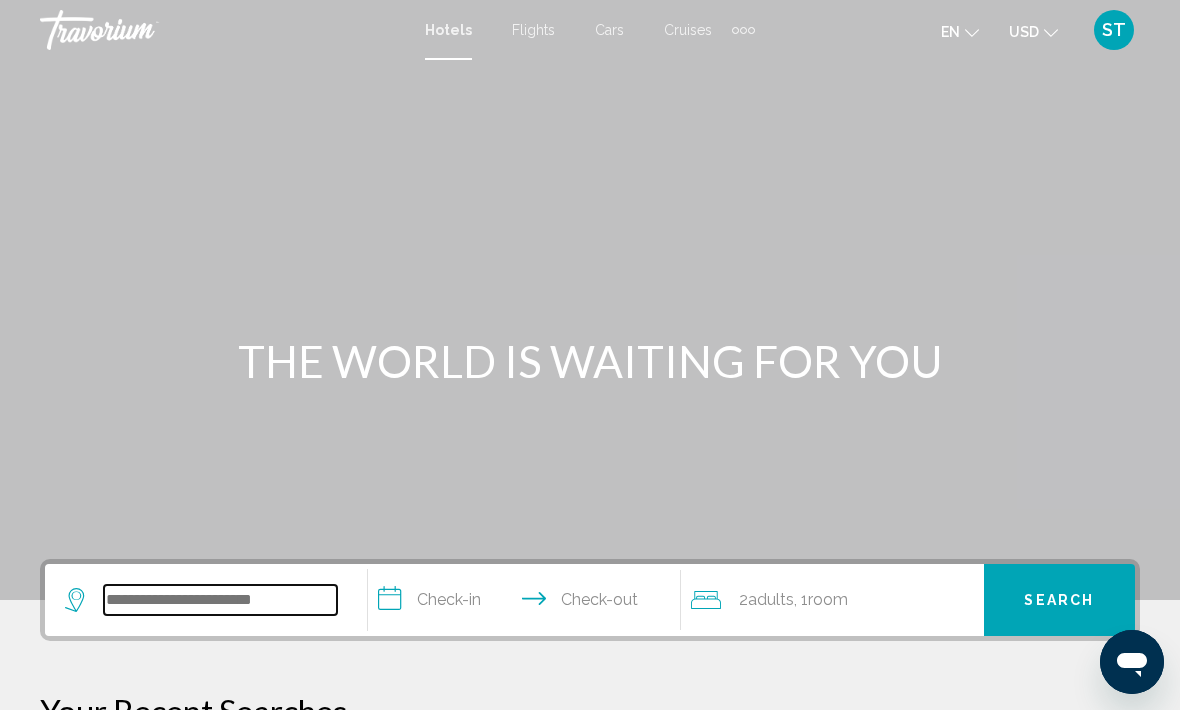 scroll, scrollTop: 34, scrollLeft: 0, axis: vertical 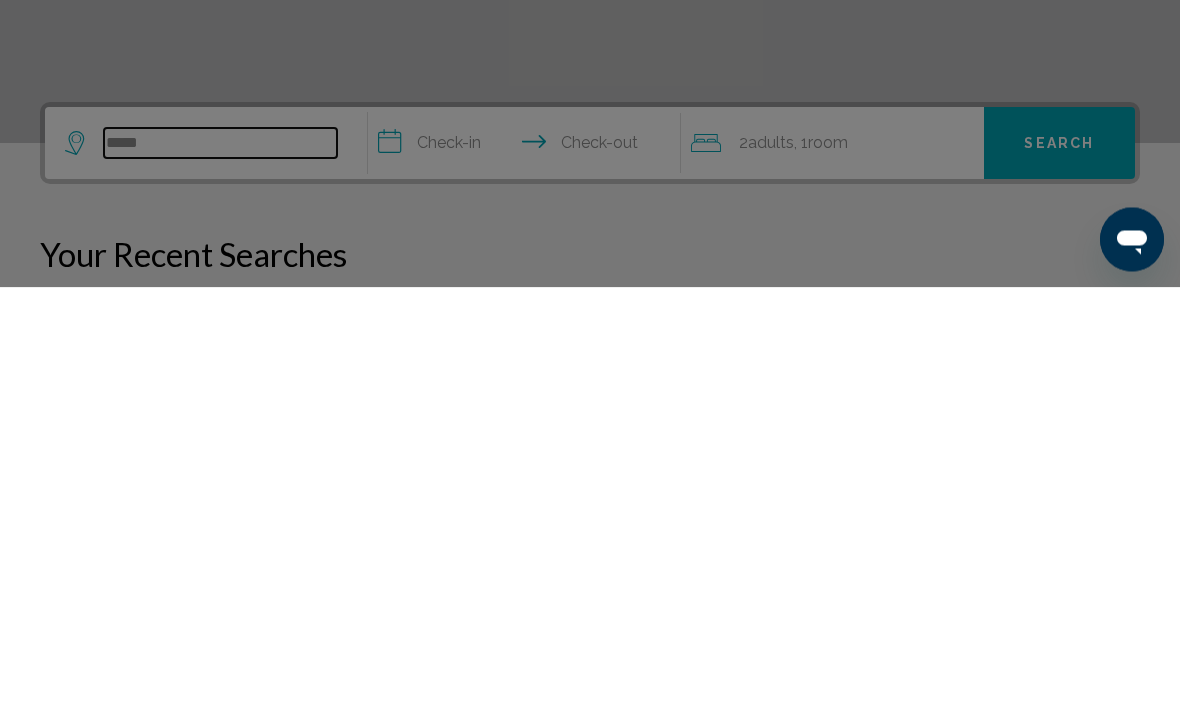 type on "*****" 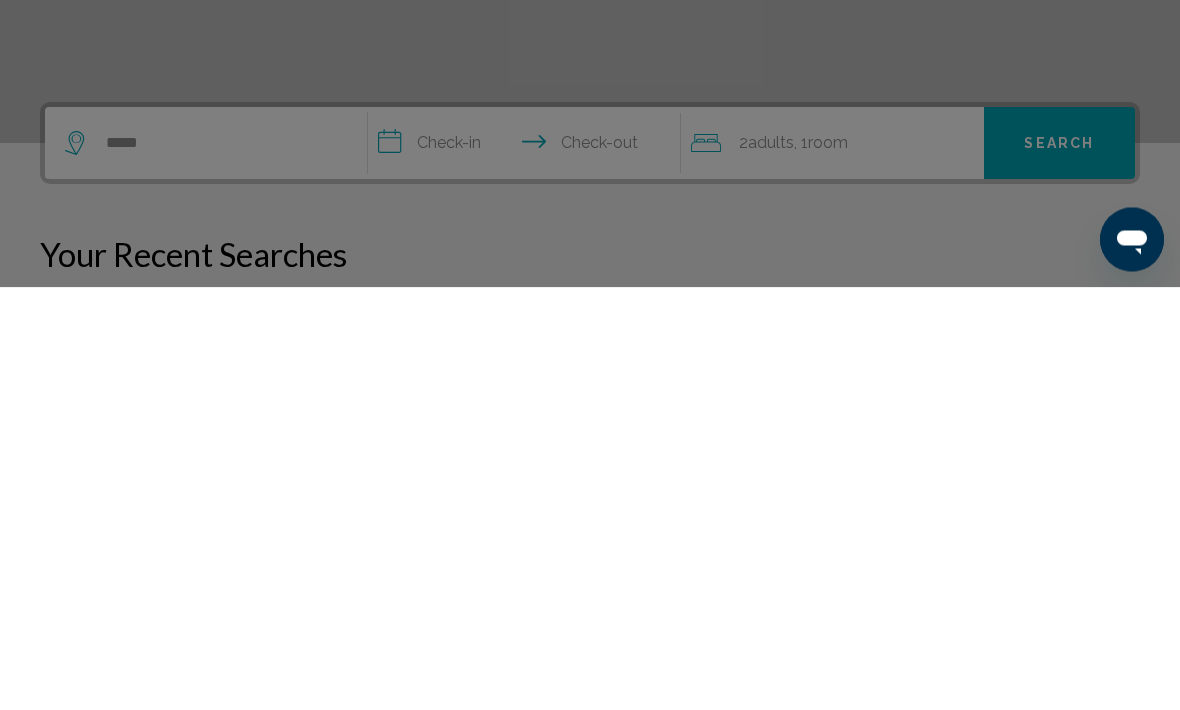 click at bounding box center (590, 355) 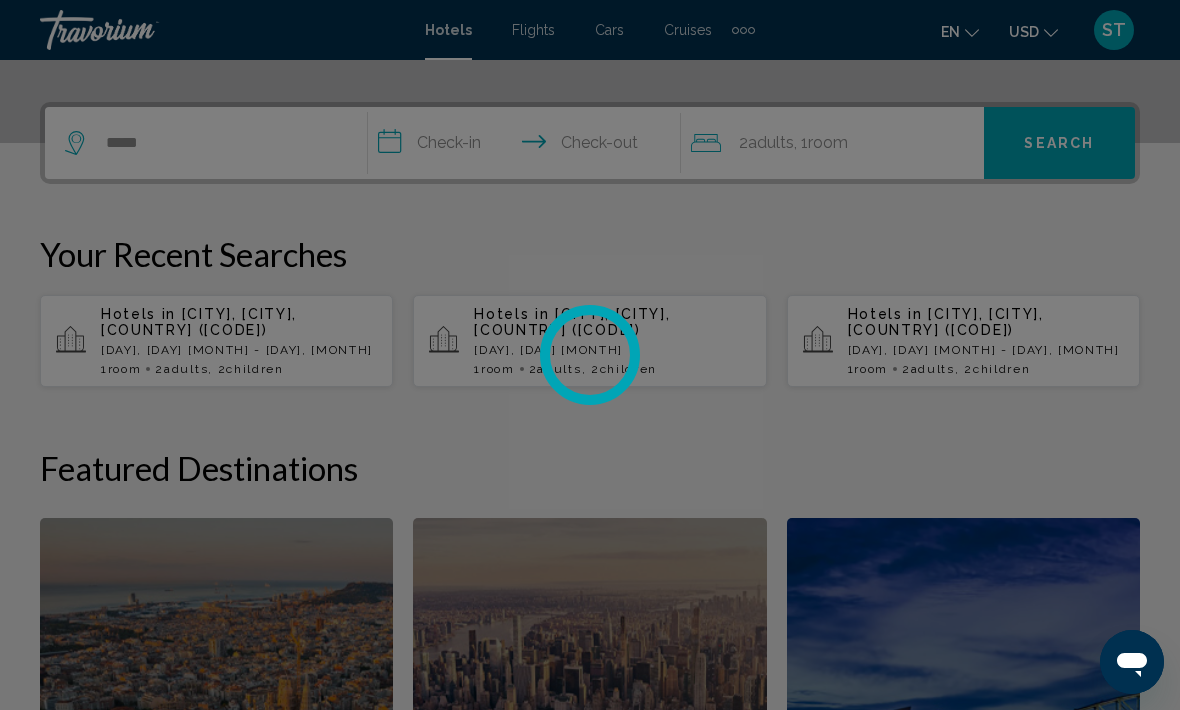 click at bounding box center [590, 355] 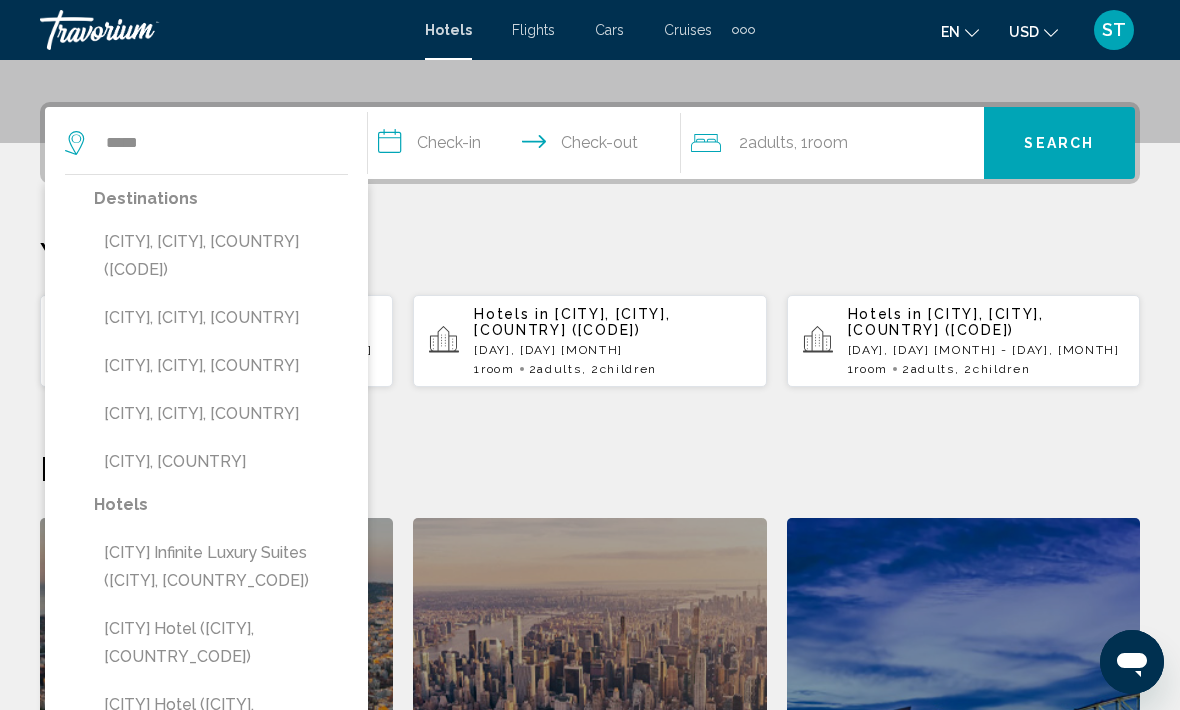 click on "[CITY], [CITY], [COUNTRY] ([CODE])" at bounding box center [221, 256] 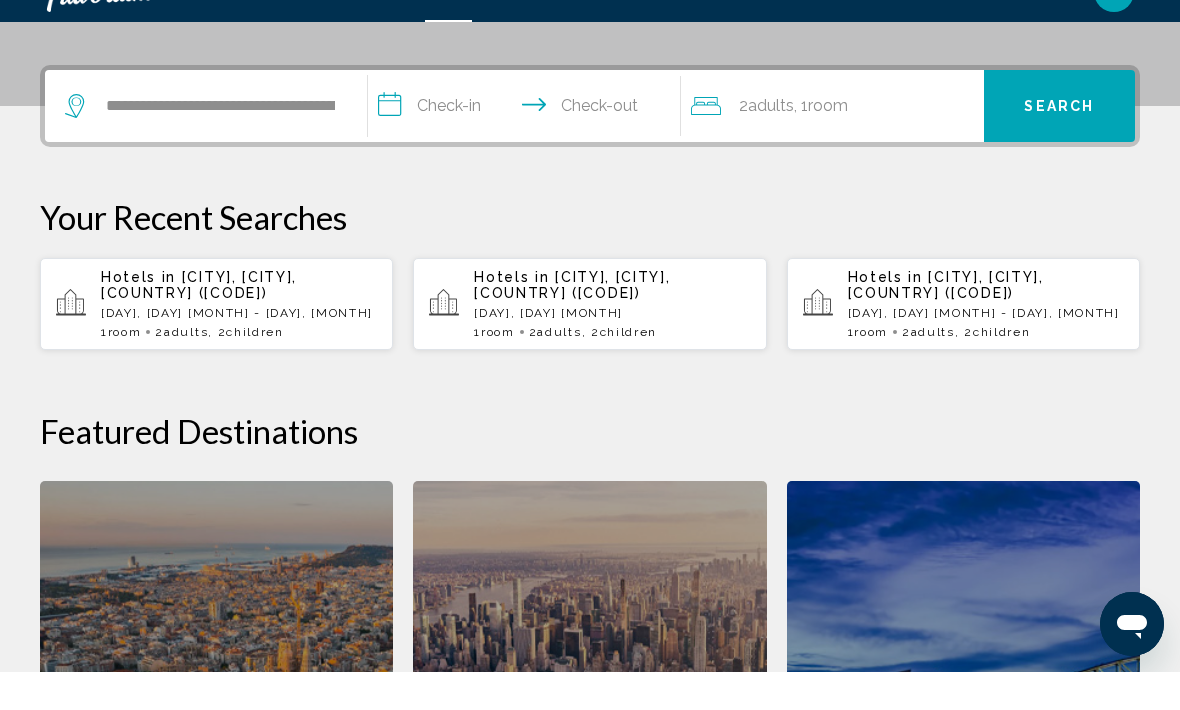 click on "**********" at bounding box center [528, 147] 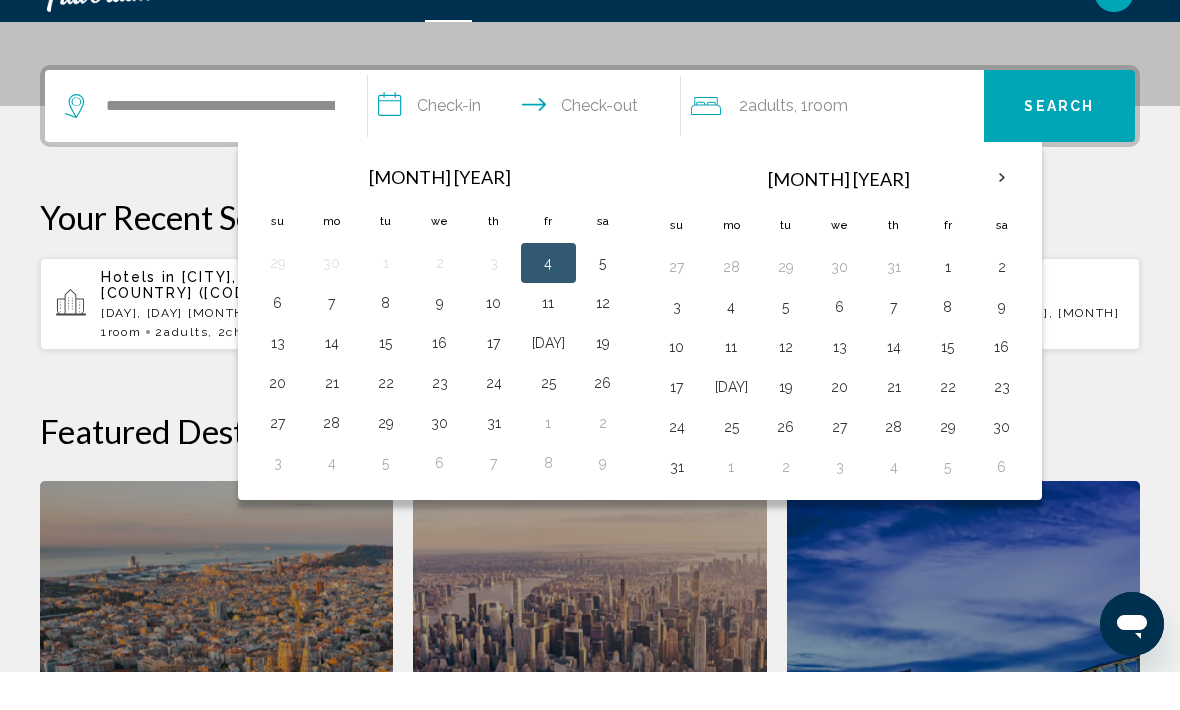 scroll, scrollTop: 494, scrollLeft: 0, axis: vertical 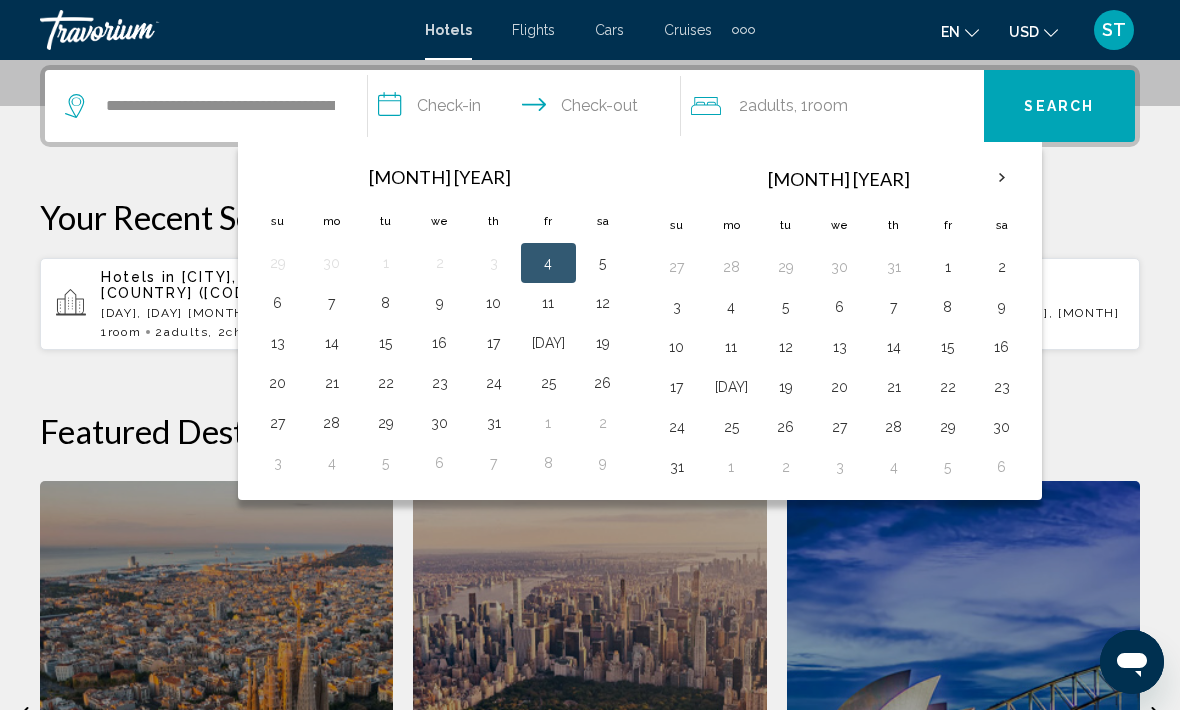 click on "7" at bounding box center (332, 303) 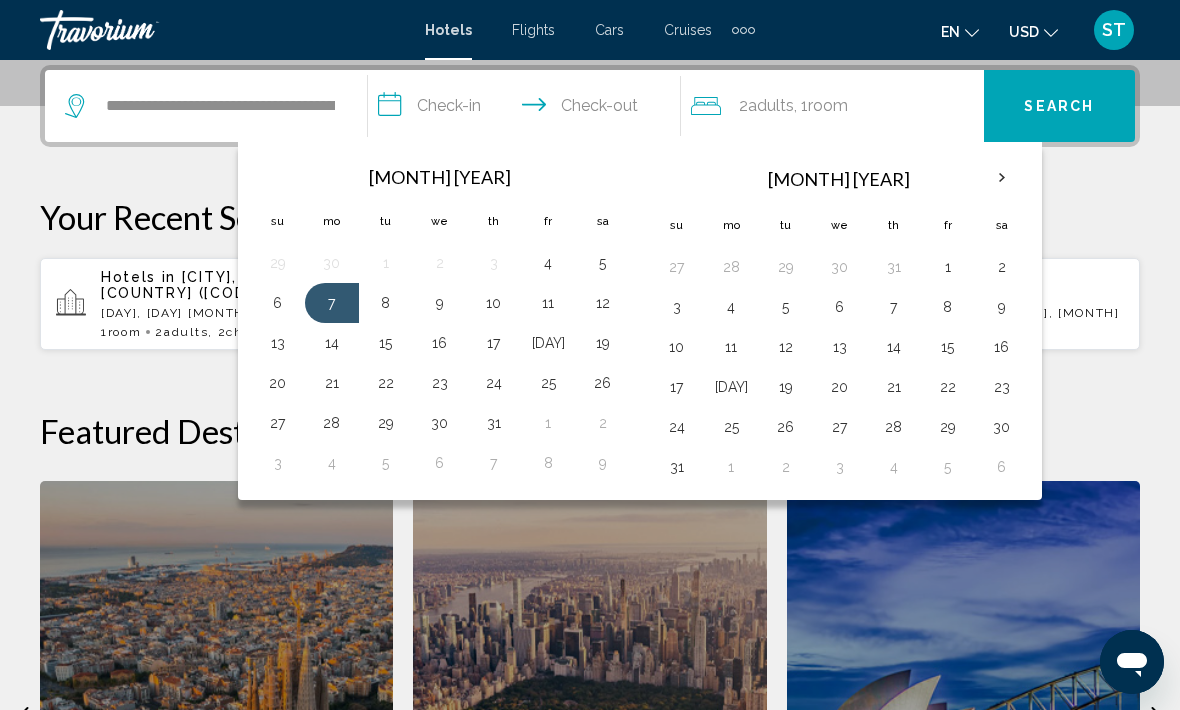 click on "4" at bounding box center [548, 263] 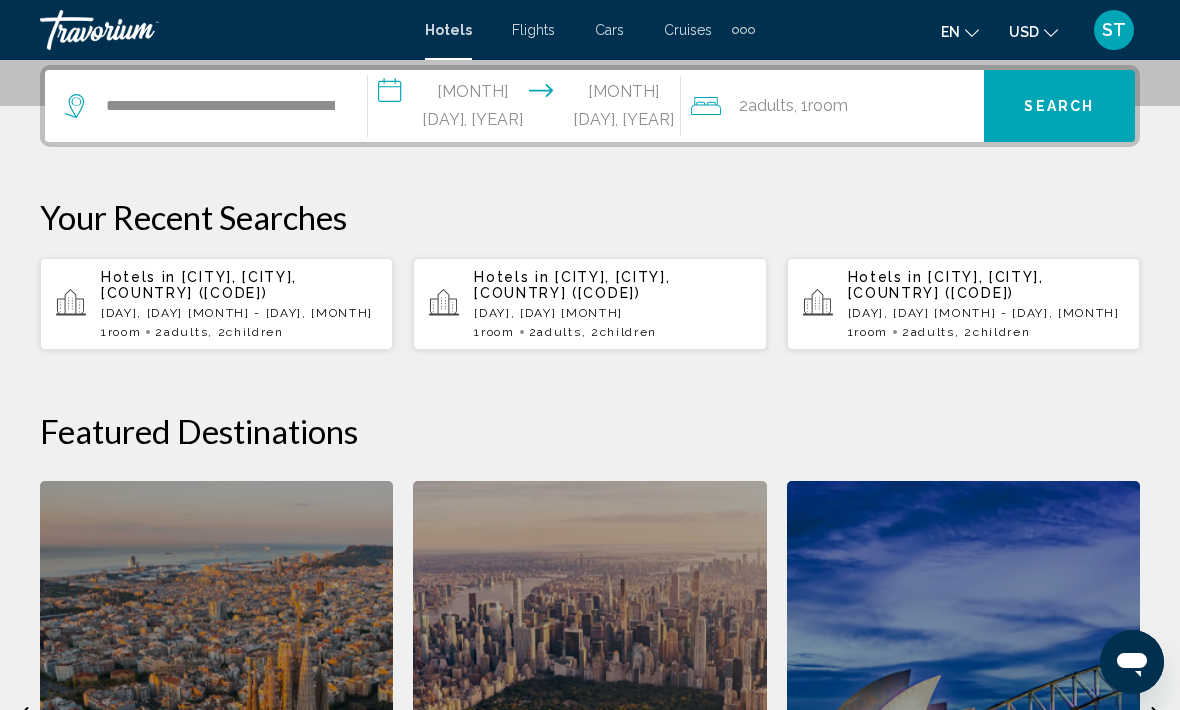 click on "2  Adult Adults , 1  Room rooms" at bounding box center [837, 106] 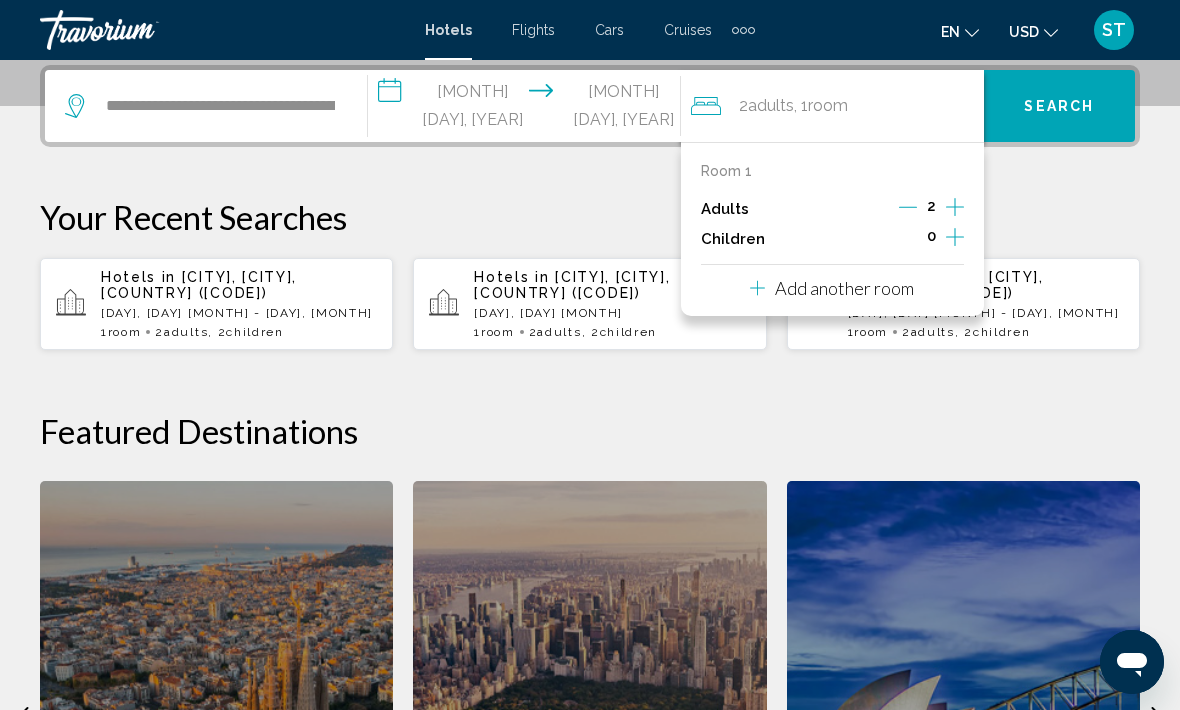 click on "Your Recent Searches" at bounding box center (590, 217) 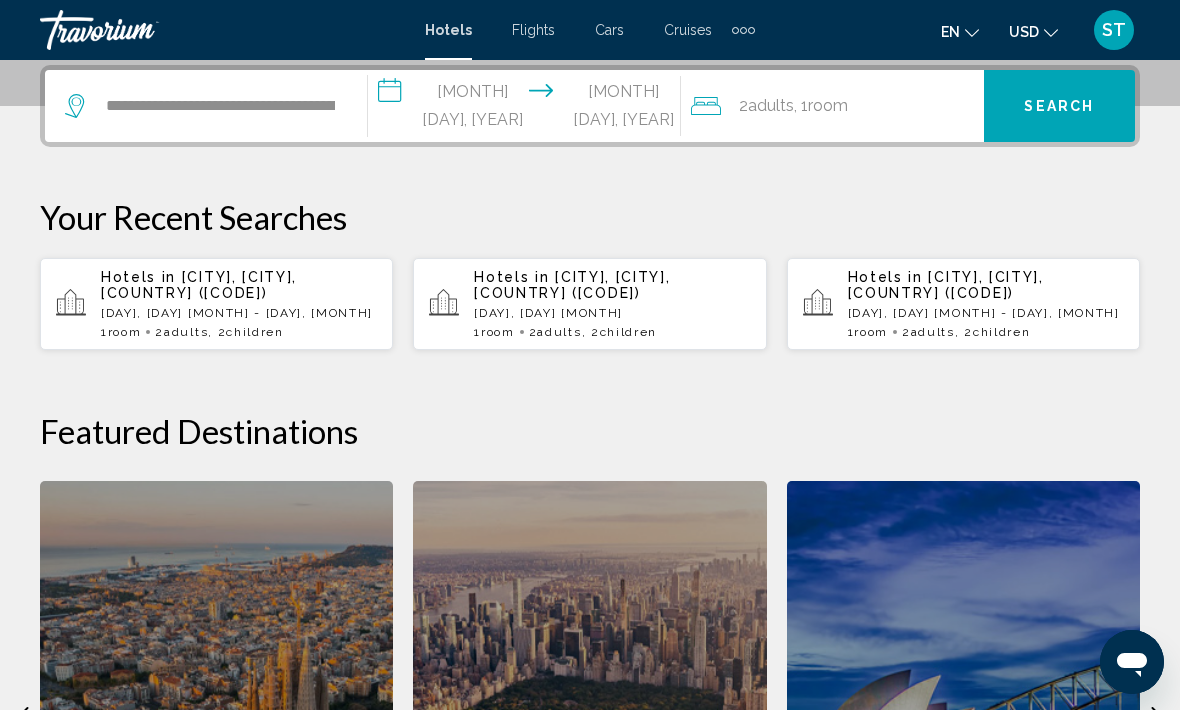 click on "2  Adult Adults , 1  Room rooms" at bounding box center (837, 106) 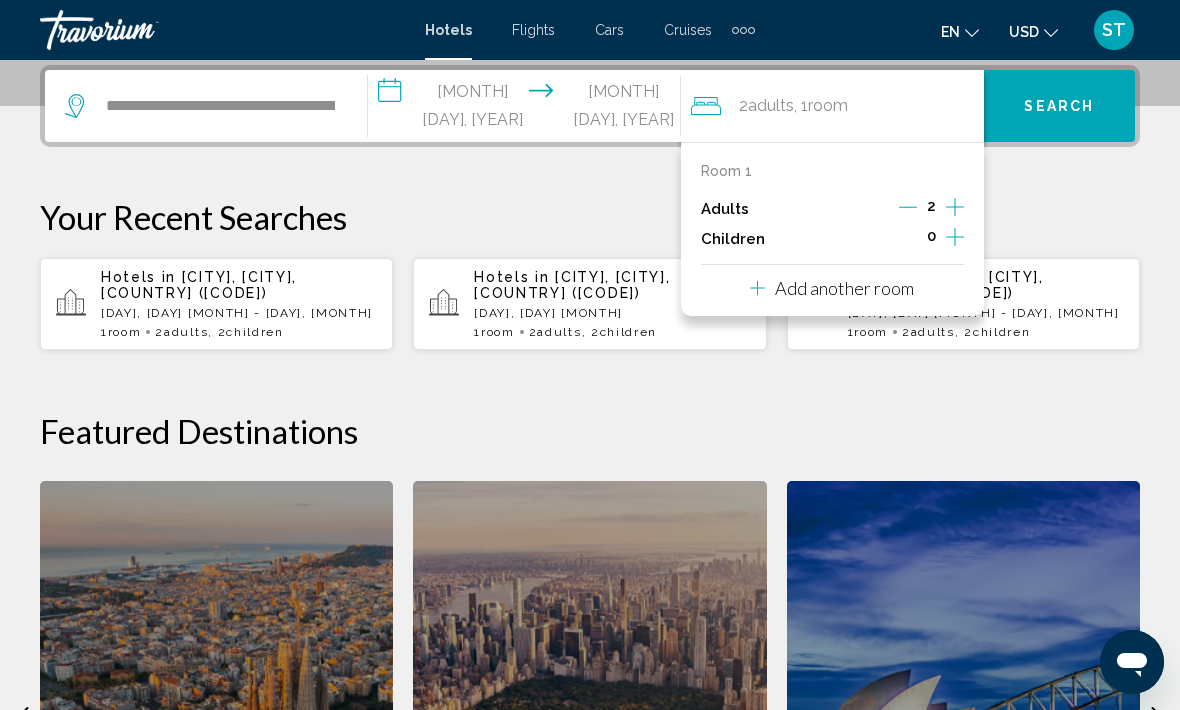 click at bounding box center (955, 237) 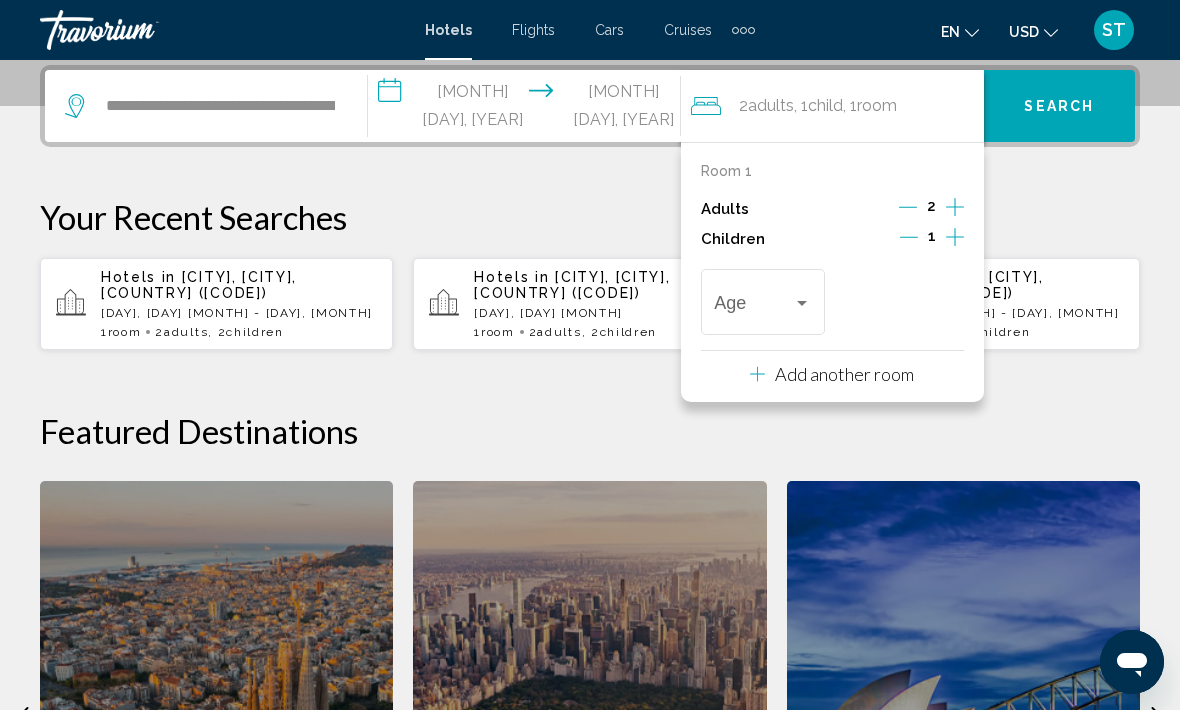 click at bounding box center [753, 307] 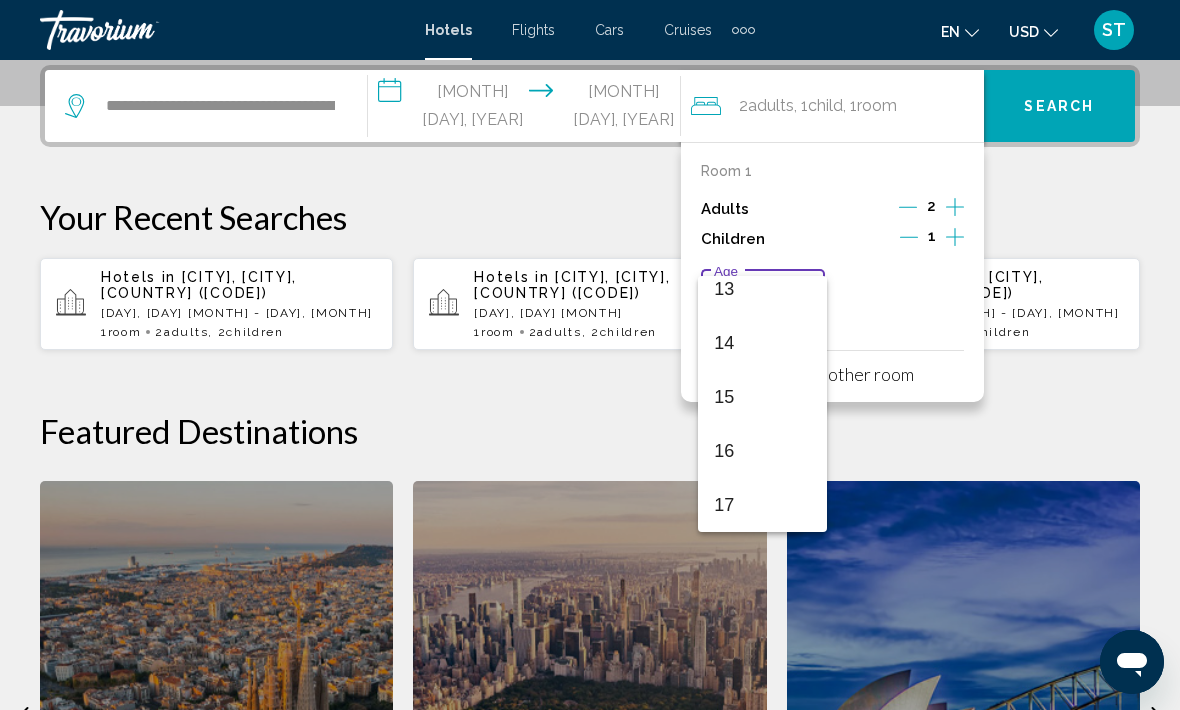 scroll, scrollTop: 716, scrollLeft: 0, axis: vertical 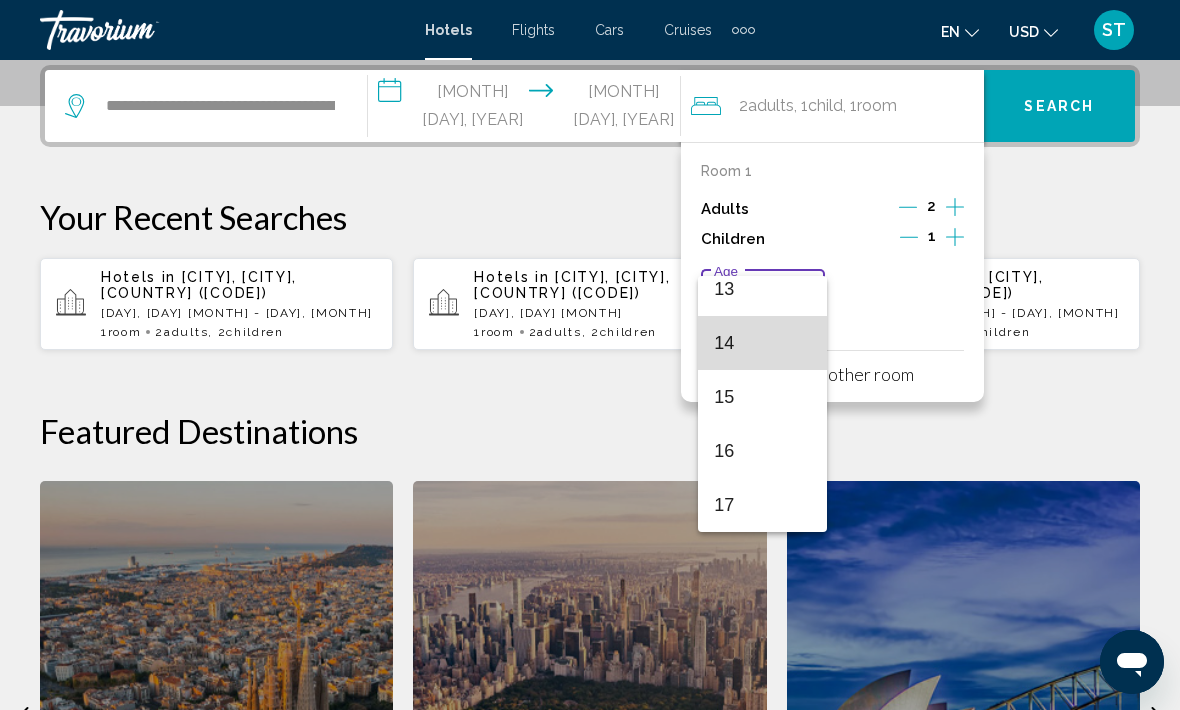 click on "14" at bounding box center (762, 343) 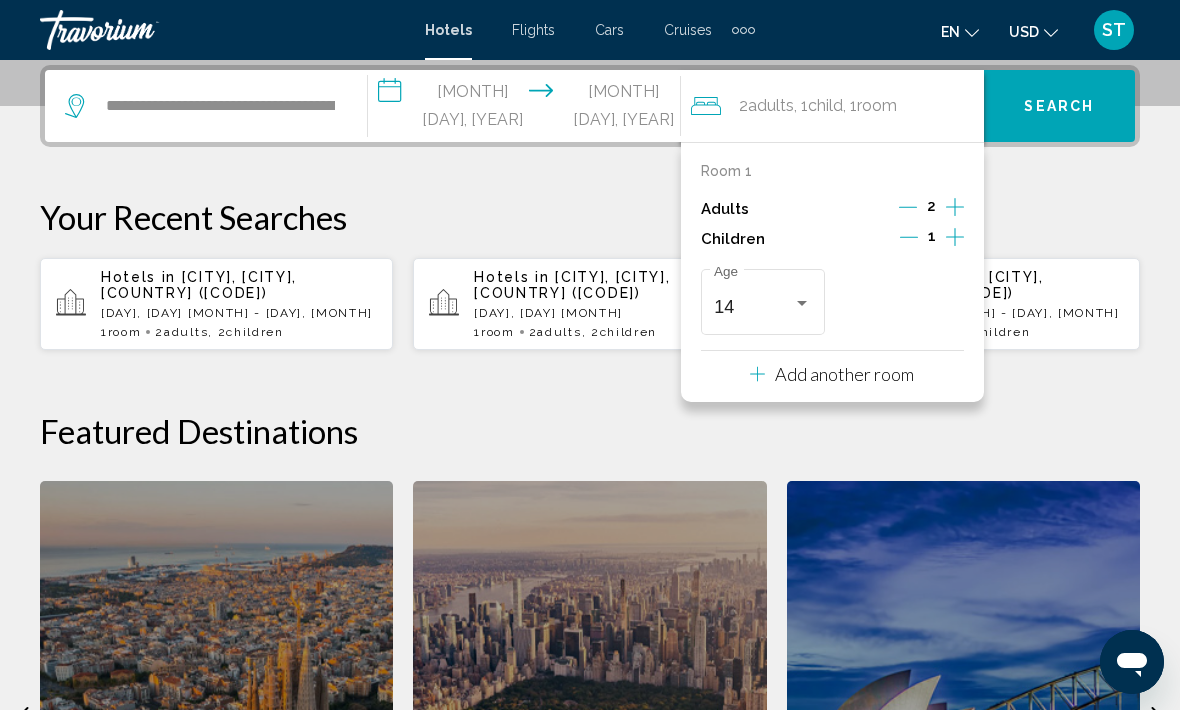 click on "Your Recent Searches" at bounding box center (590, 217) 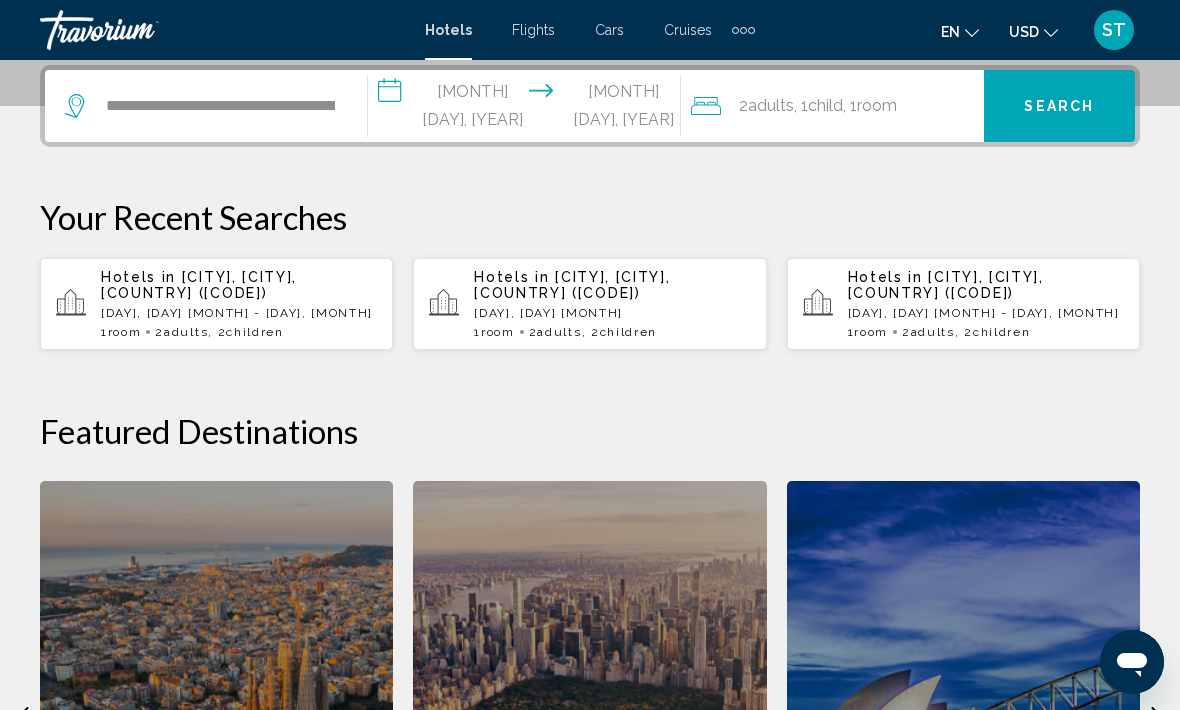 click on "Search" at bounding box center [1059, 106] 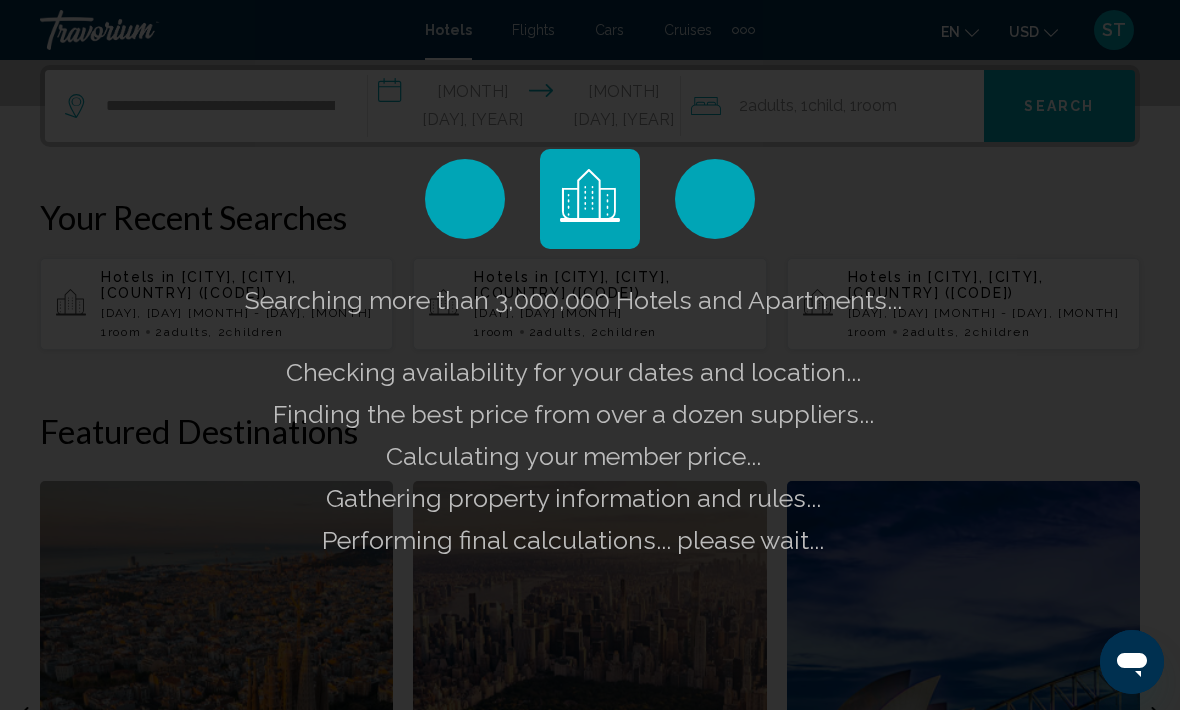 click on "Searching more than 3,000,000 Hotels and Apartments...
Checking availability for your dates and location..." at bounding box center [590, 355] 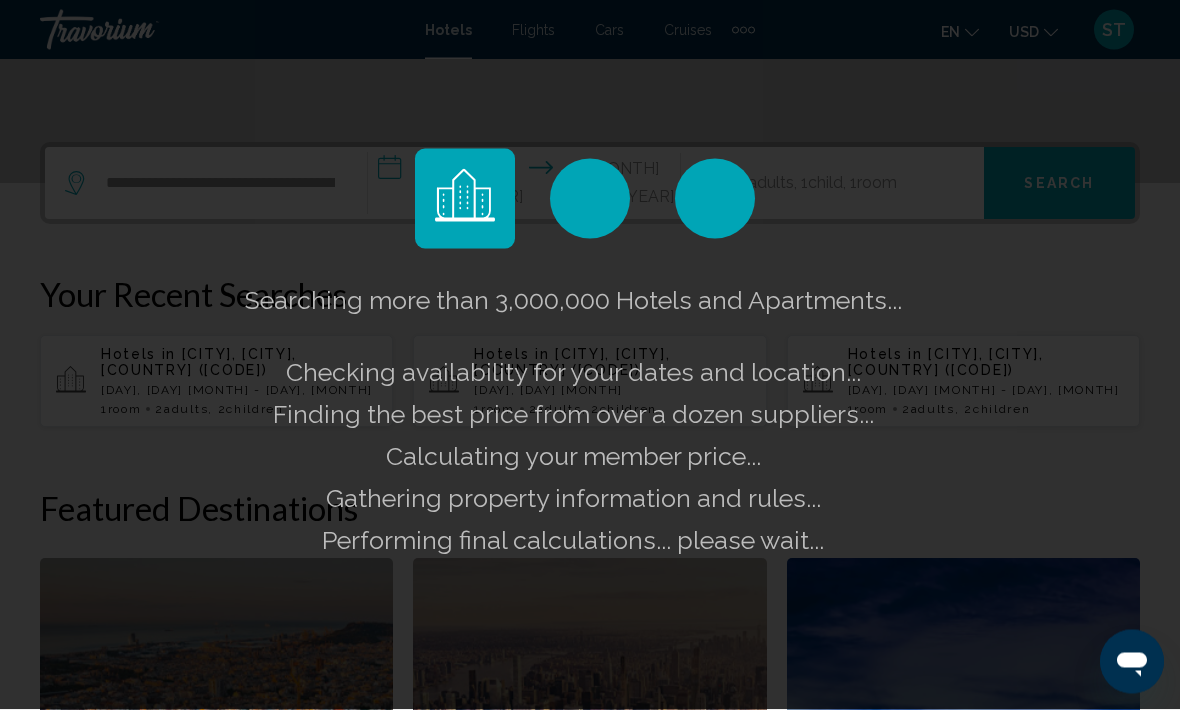 scroll, scrollTop: 417, scrollLeft: 0, axis: vertical 